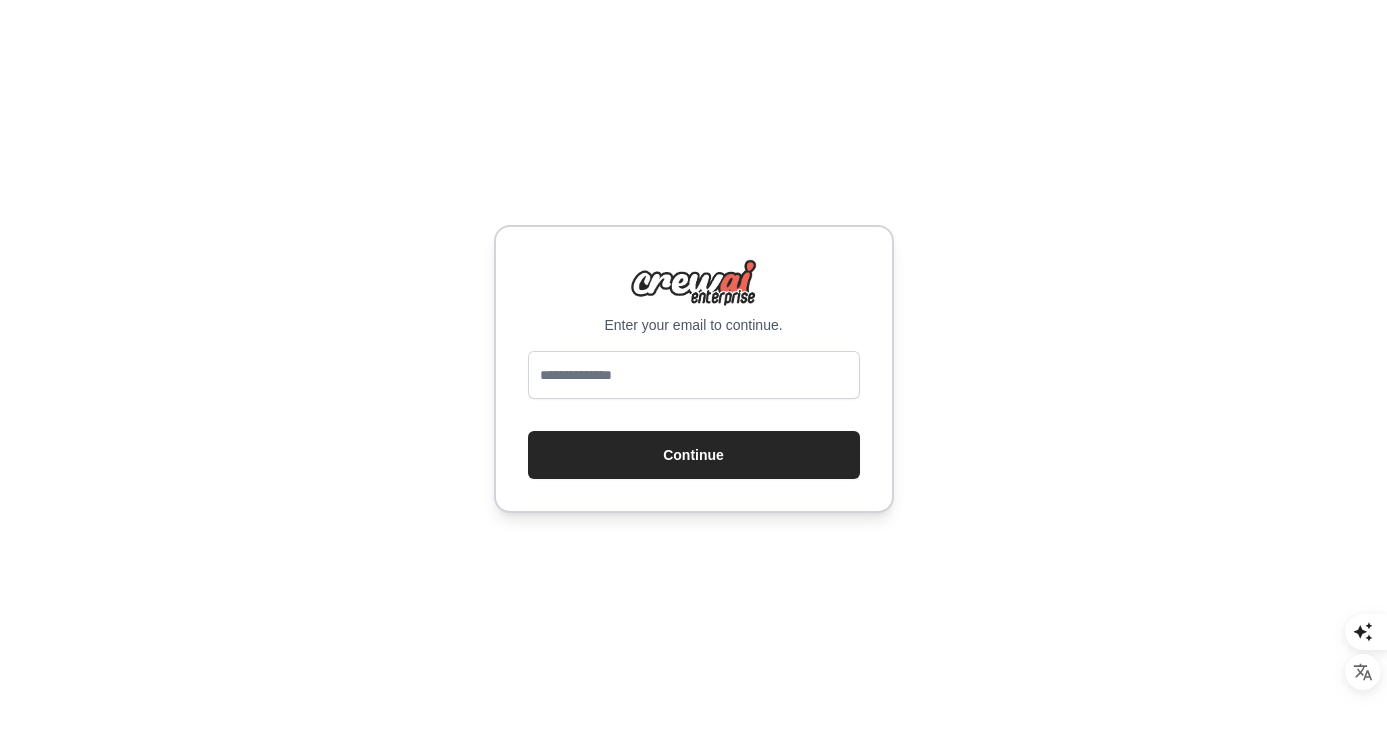 scroll, scrollTop: 0, scrollLeft: 0, axis: both 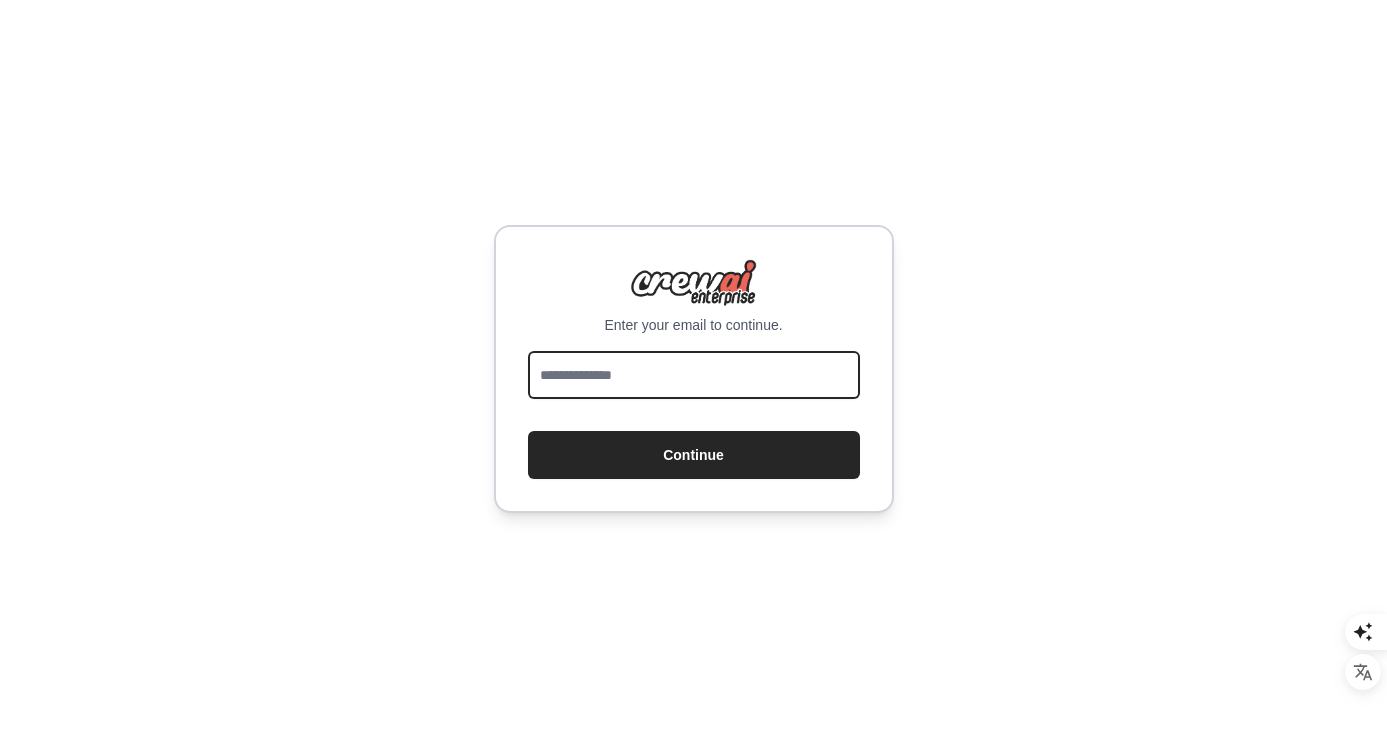 click at bounding box center (694, 375) 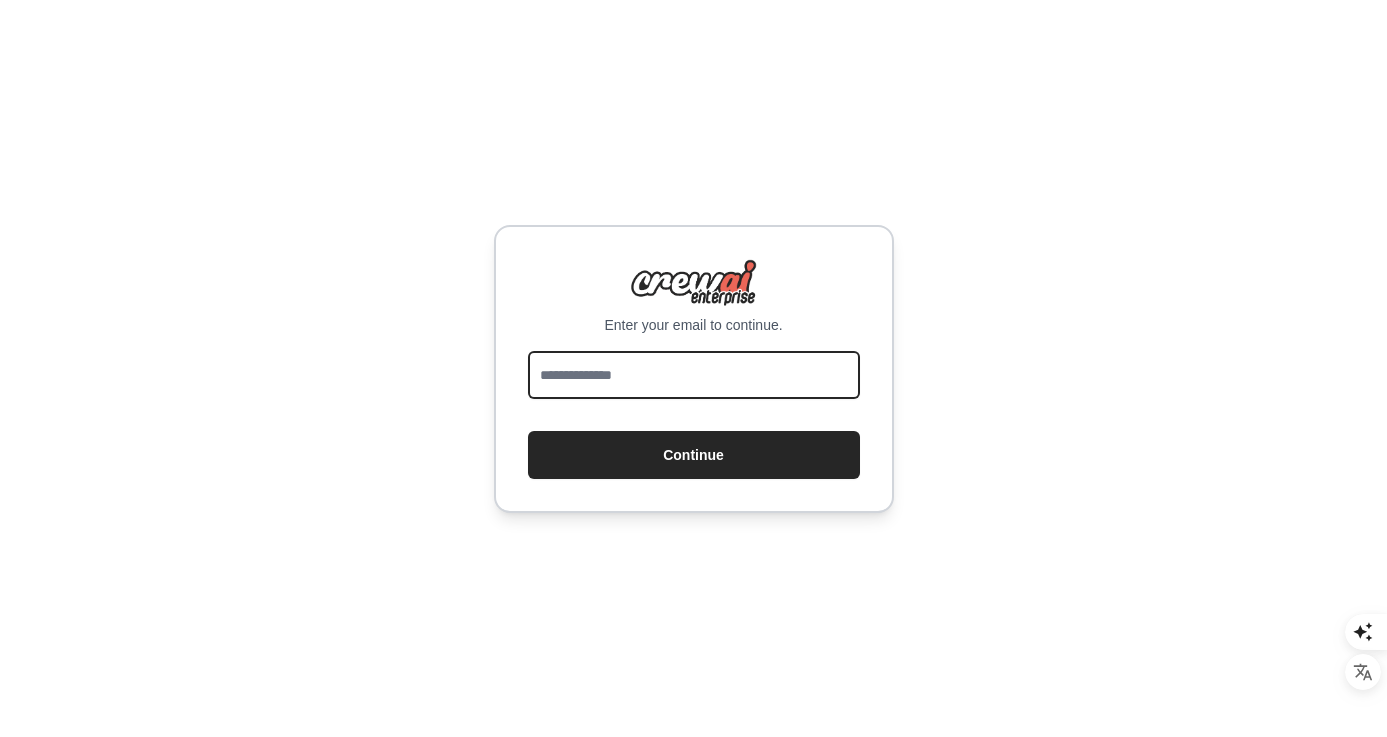 type on "**********" 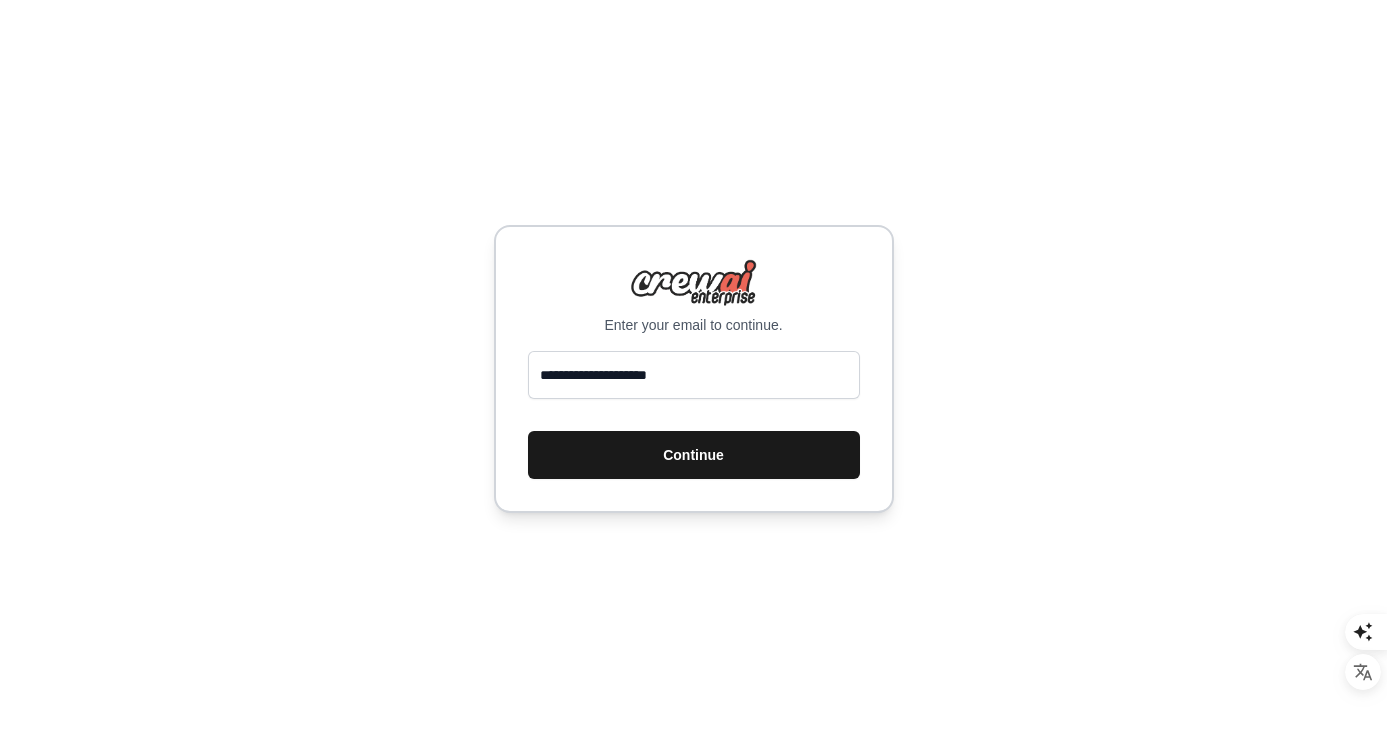 click on "Continue" at bounding box center (694, 455) 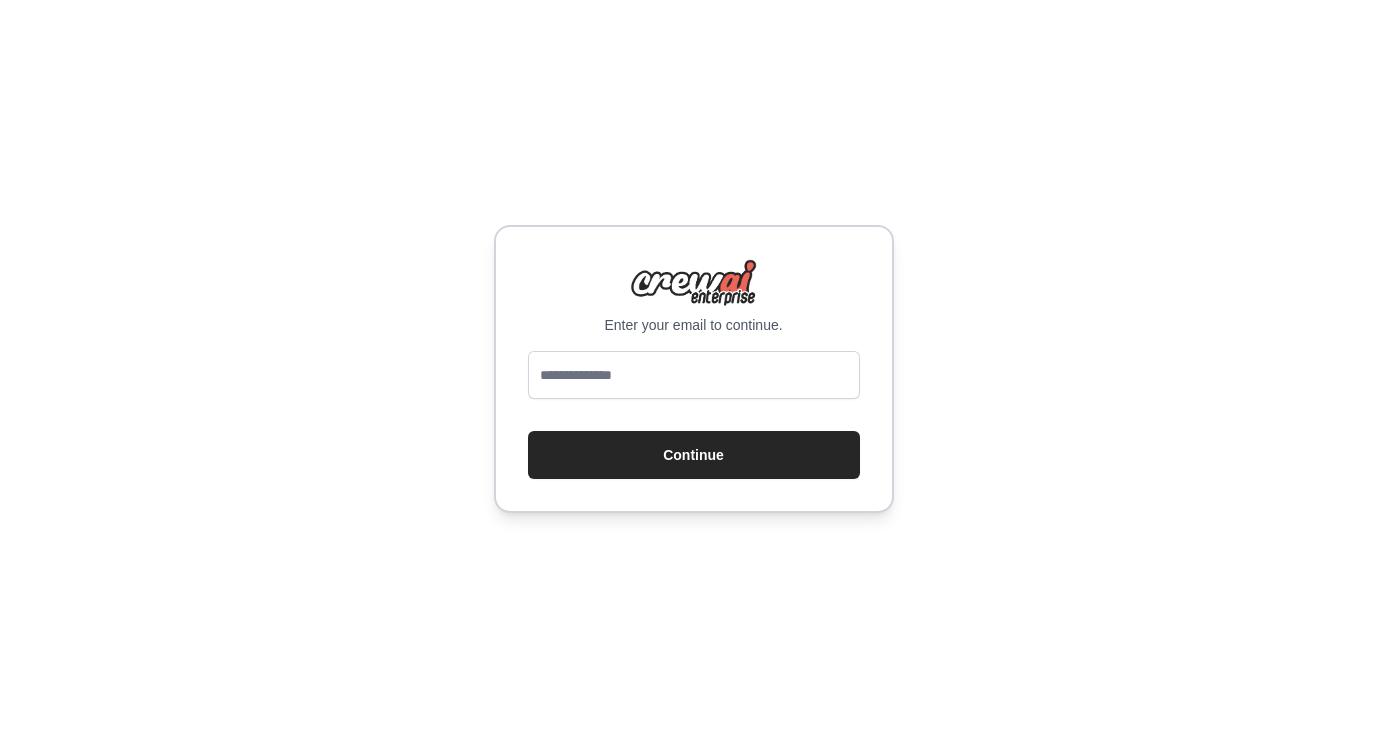 scroll, scrollTop: 0, scrollLeft: 0, axis: both 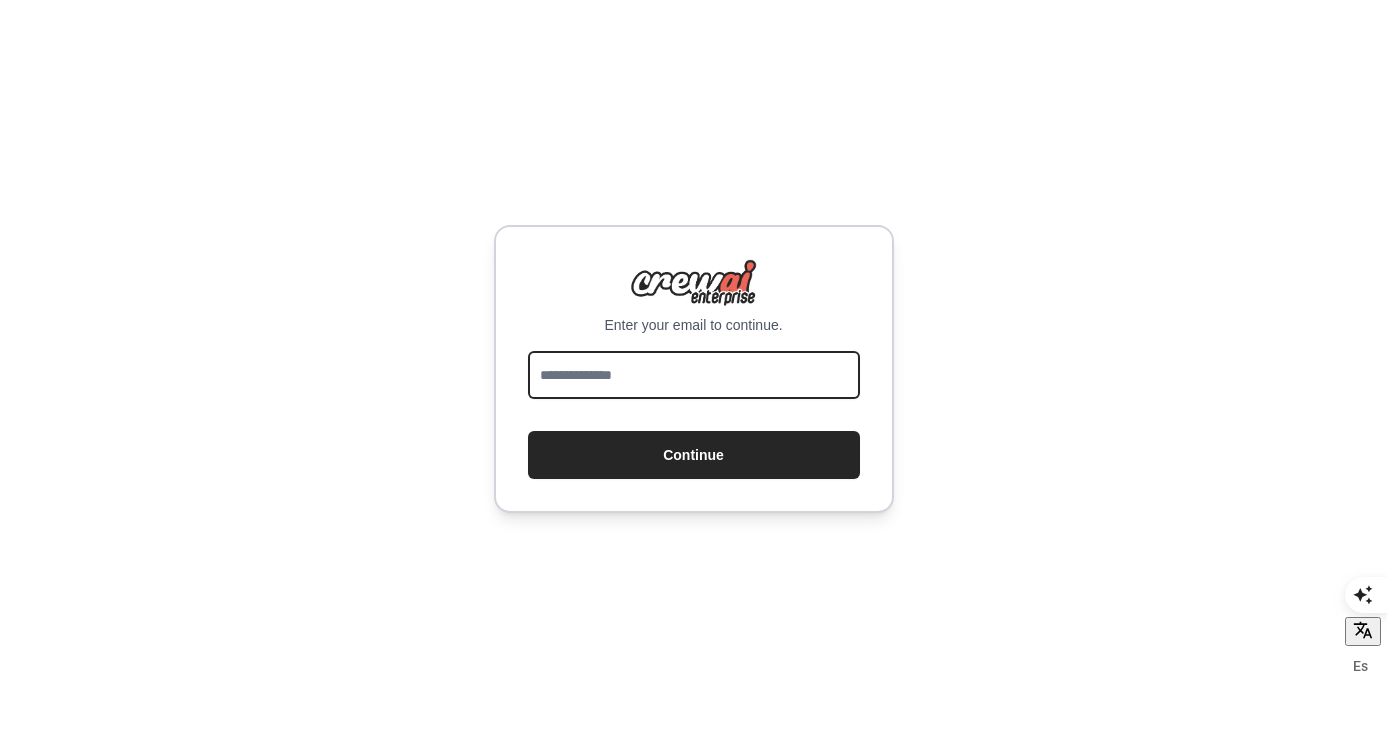click at bounding box center (694, 375) 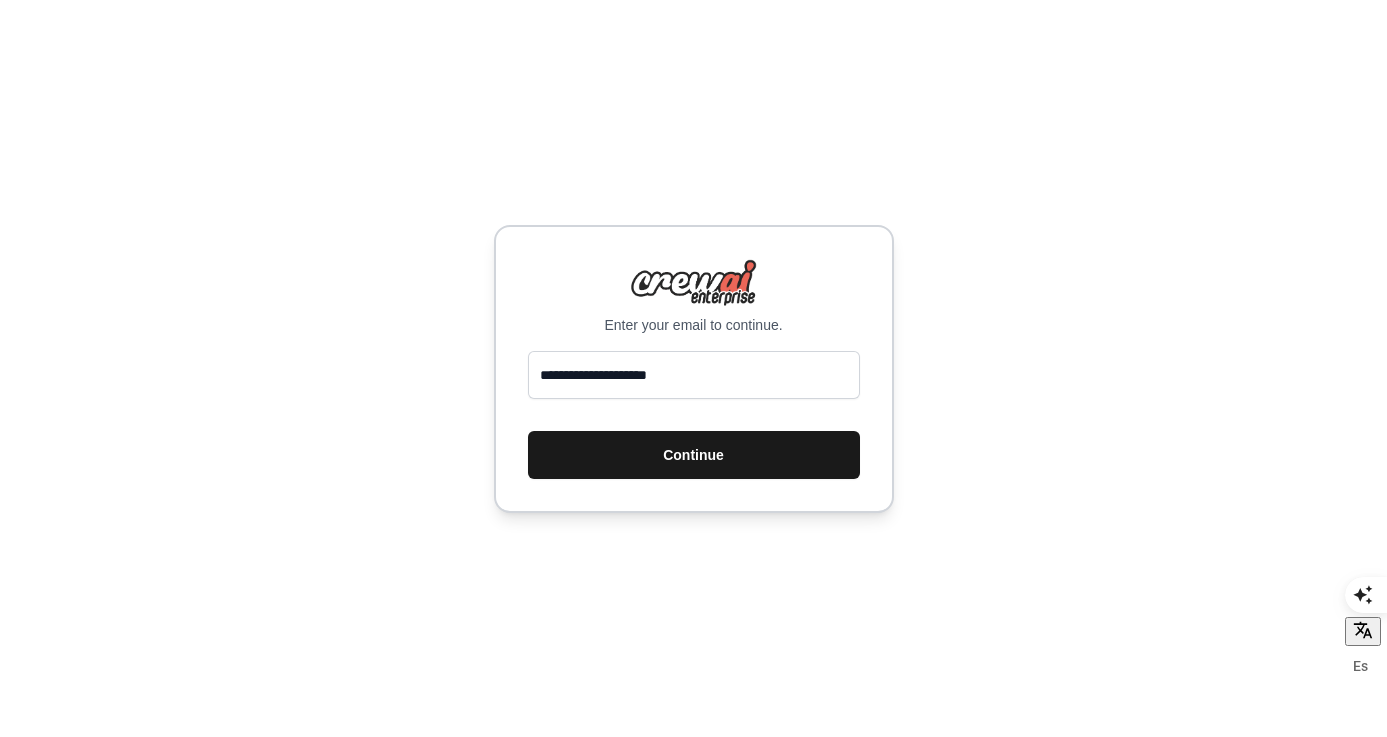 click on "Continue" at bounding box center (694, 455) 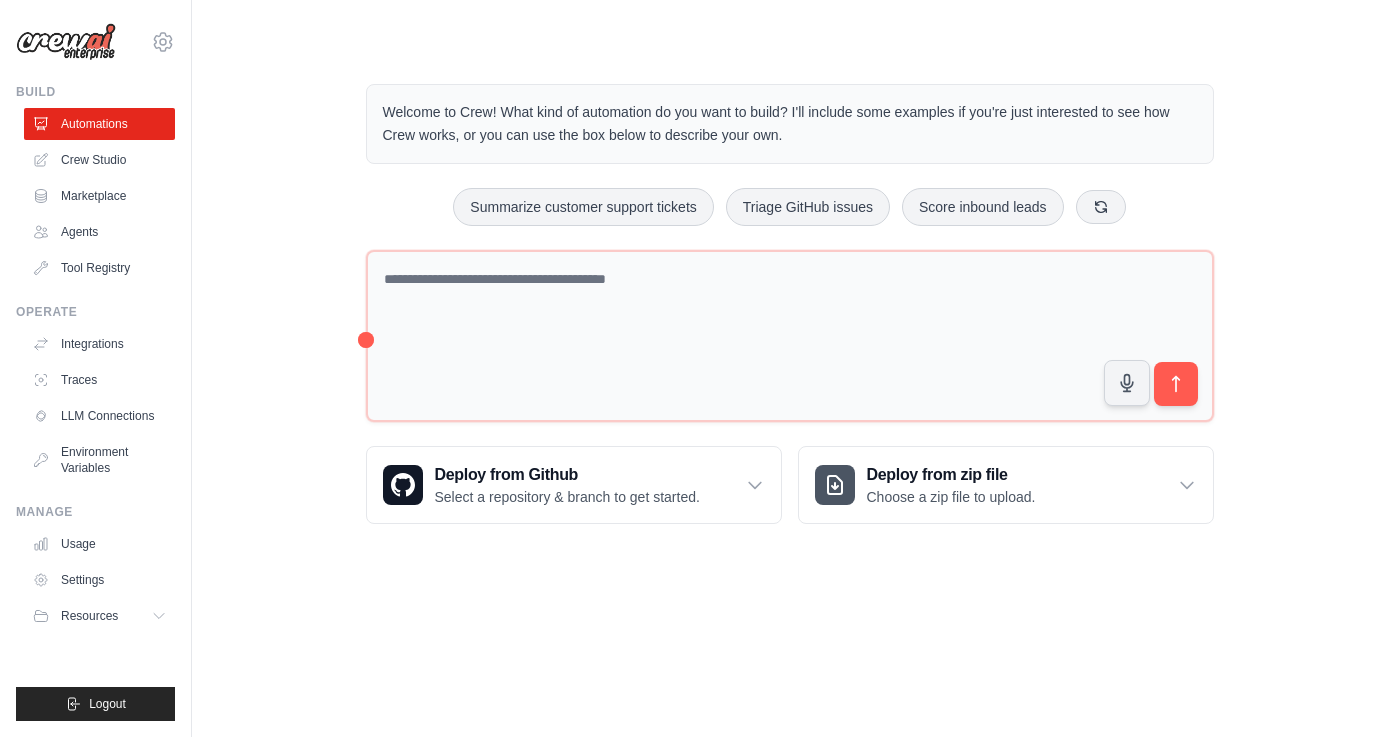 scroll, scrollTop: 0, scrollLeft: 0, axis: both 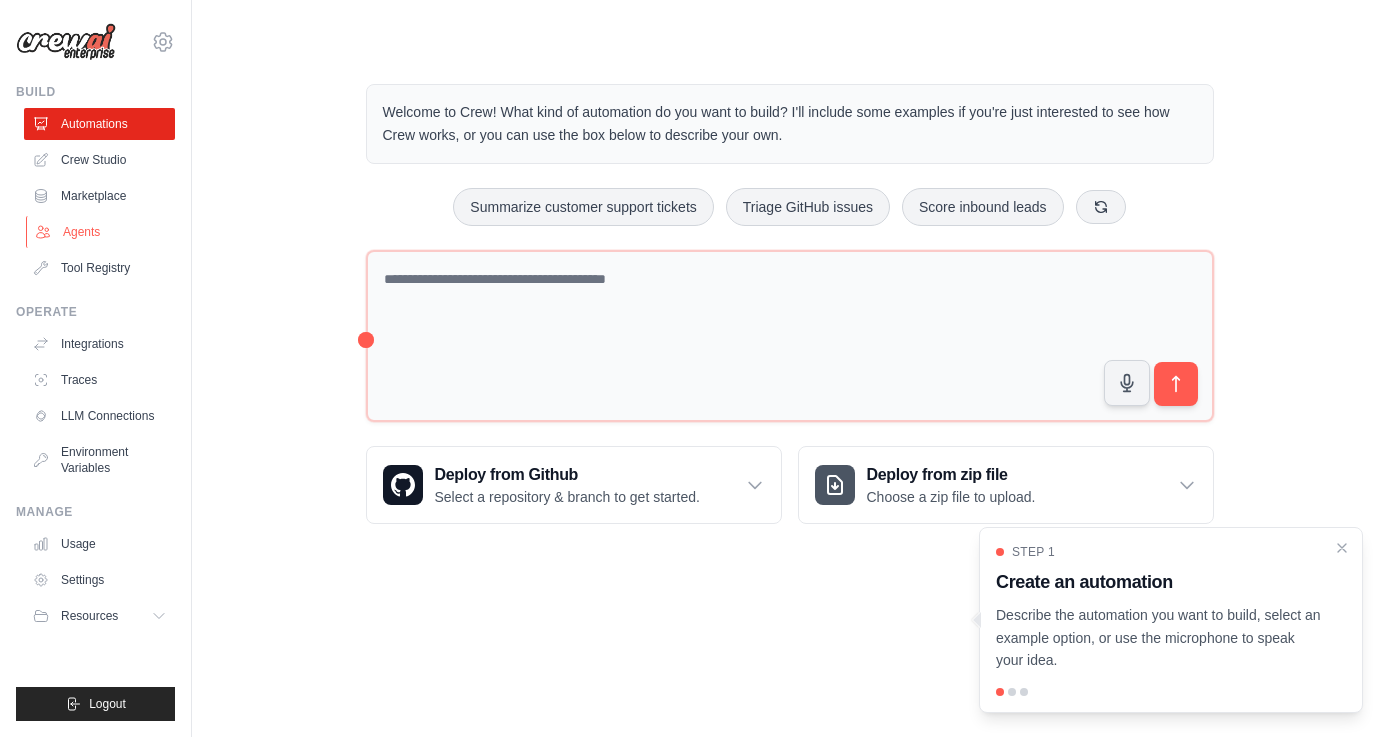 click on "Agents" at bounding box center (101, 232) 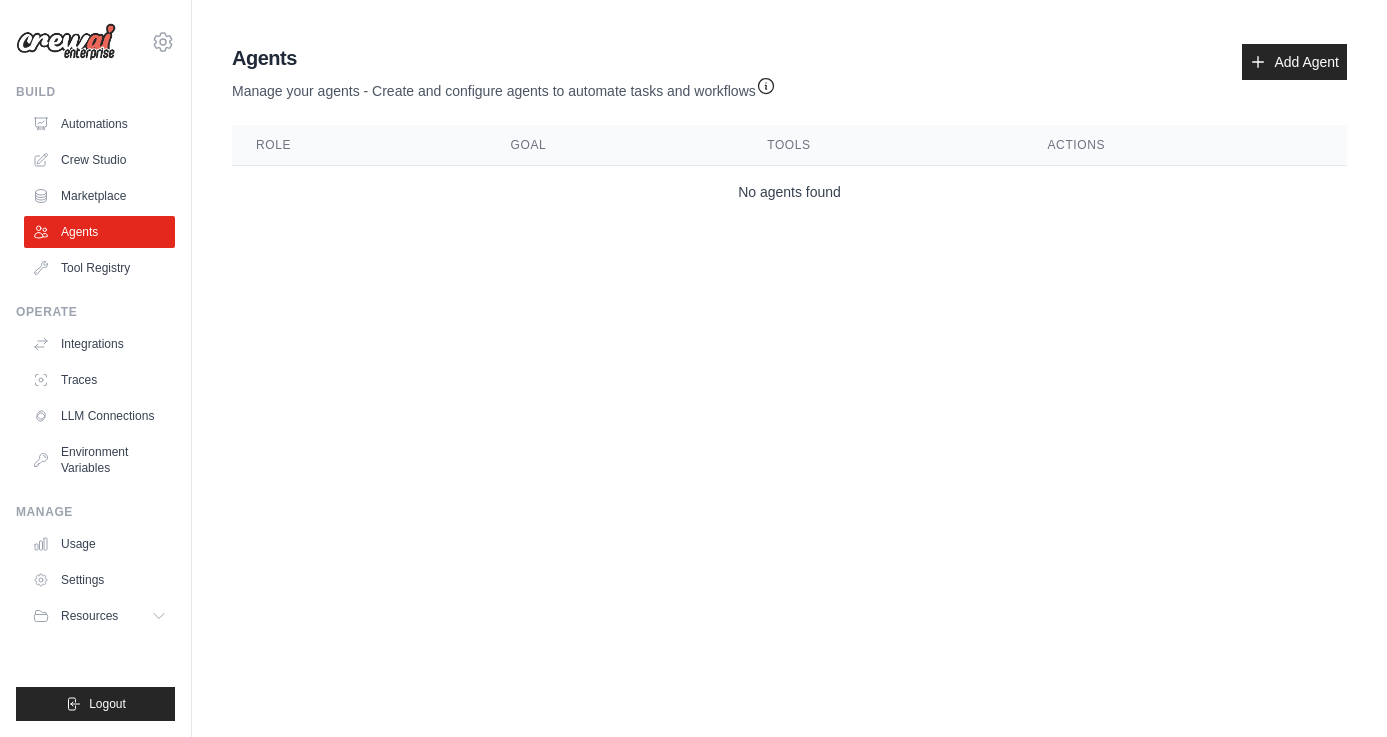 click on "Role" at bounding box center (359, 145) 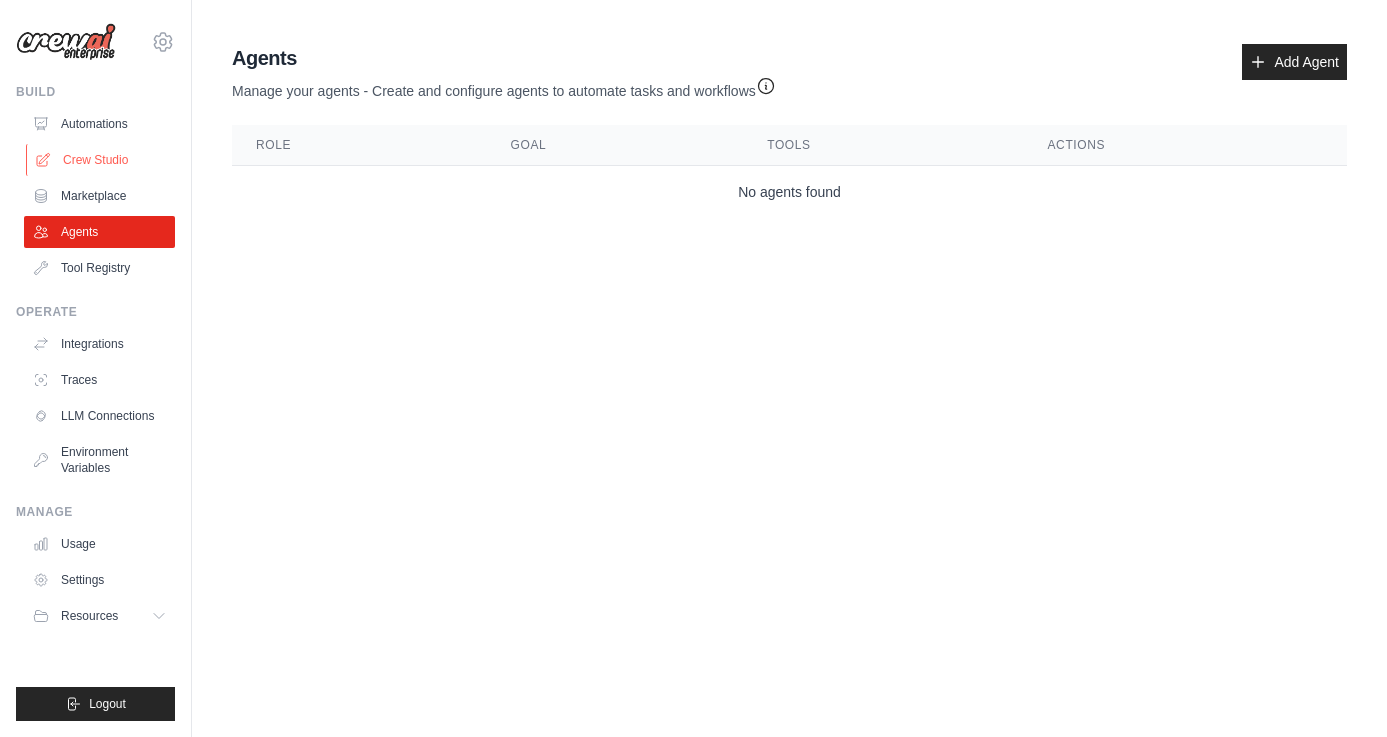 click on "Crew Studio" at bounding box center (101, 160) 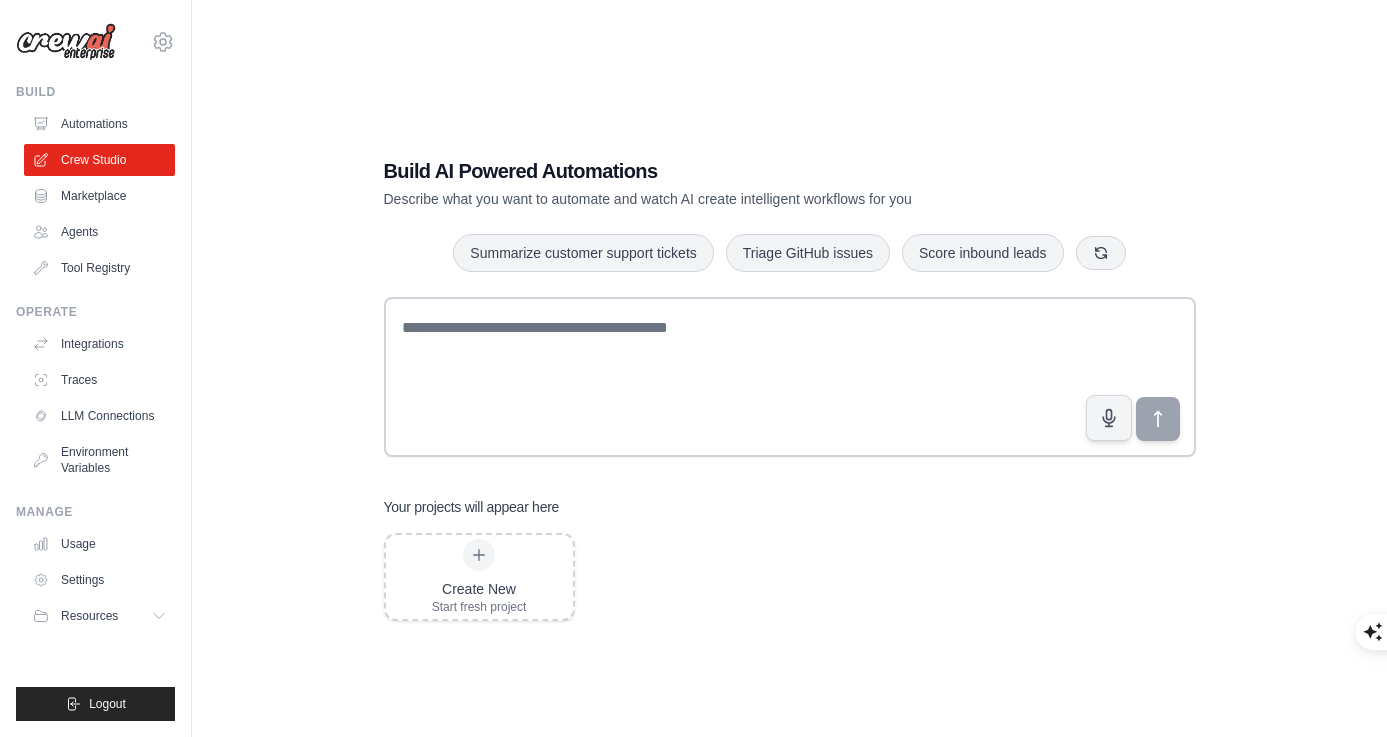 scroll, scrollTop: 0, scrollLeft: 0, axis: both 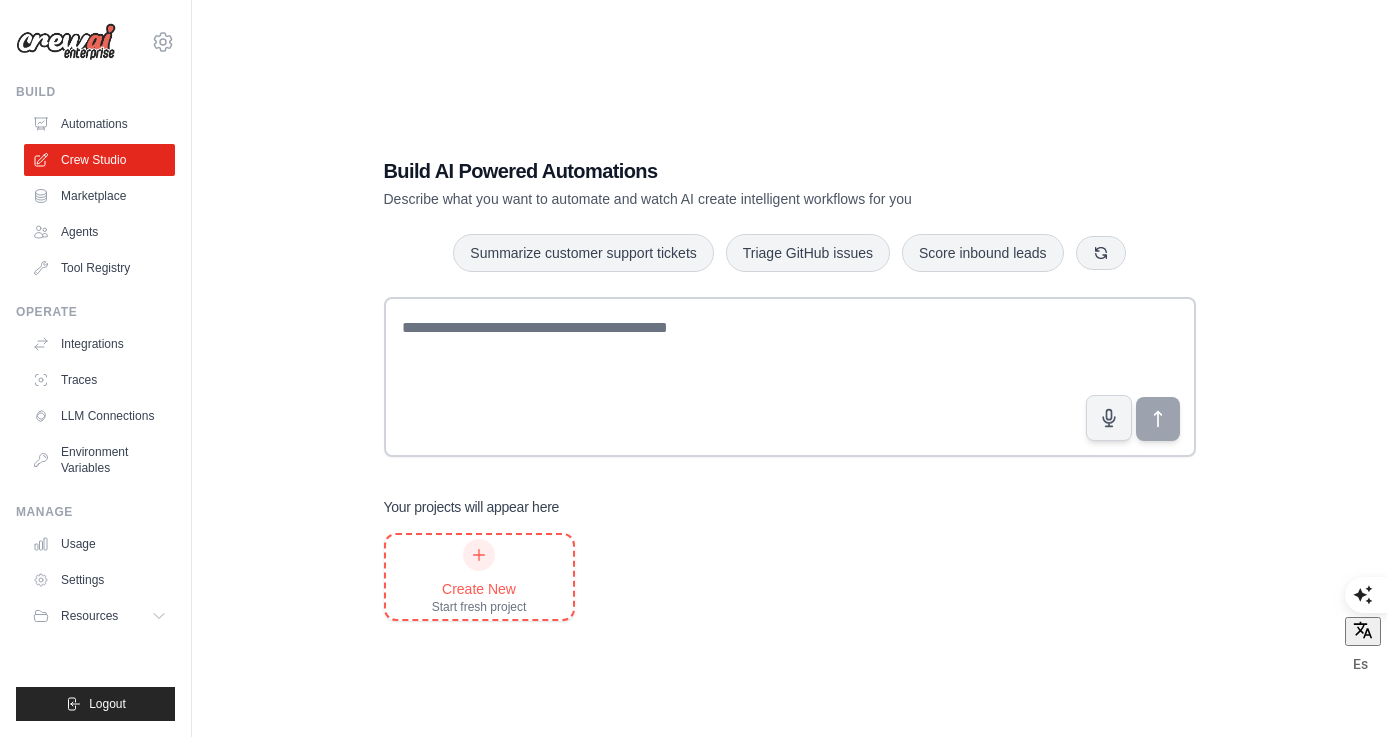 click on "Create New Start fresh project" at bounding box center [479, 577] 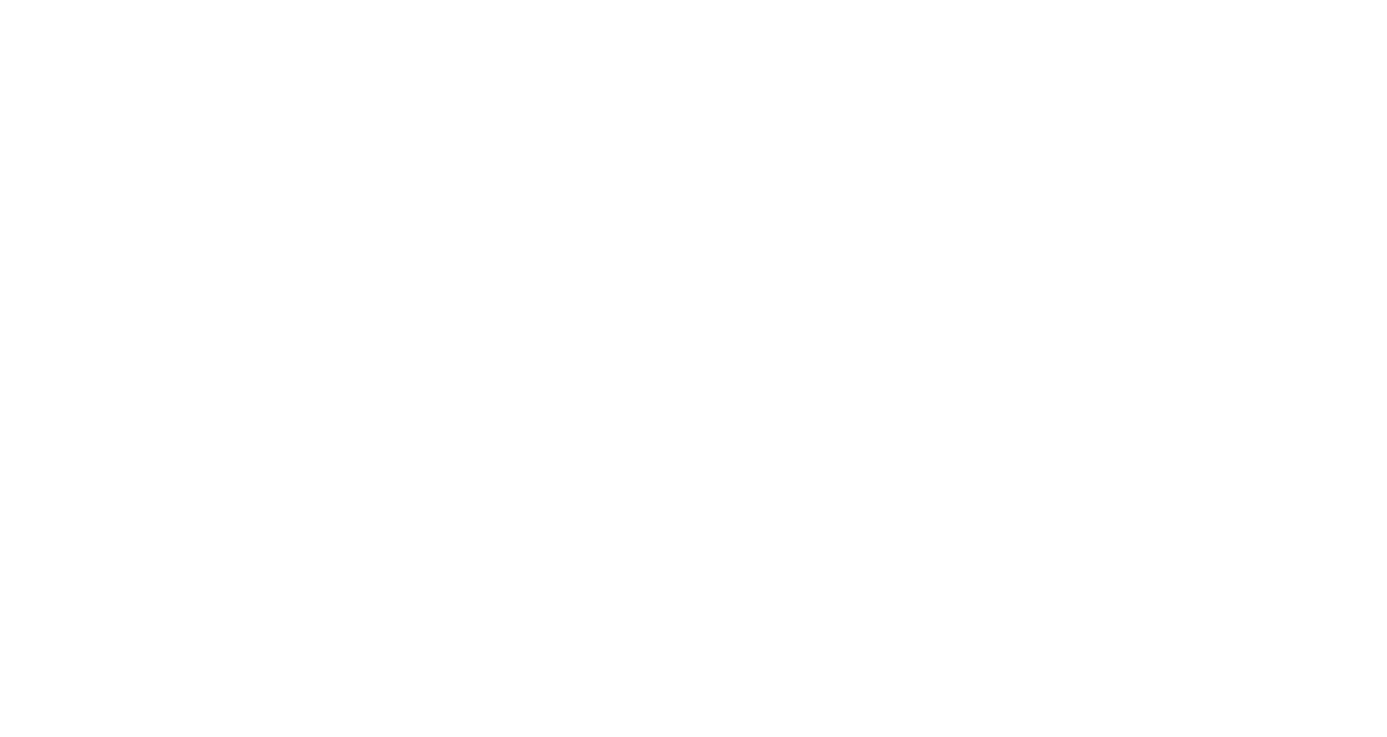 scroll, scrollTop: 0, scrollLeft: 0, axis: both 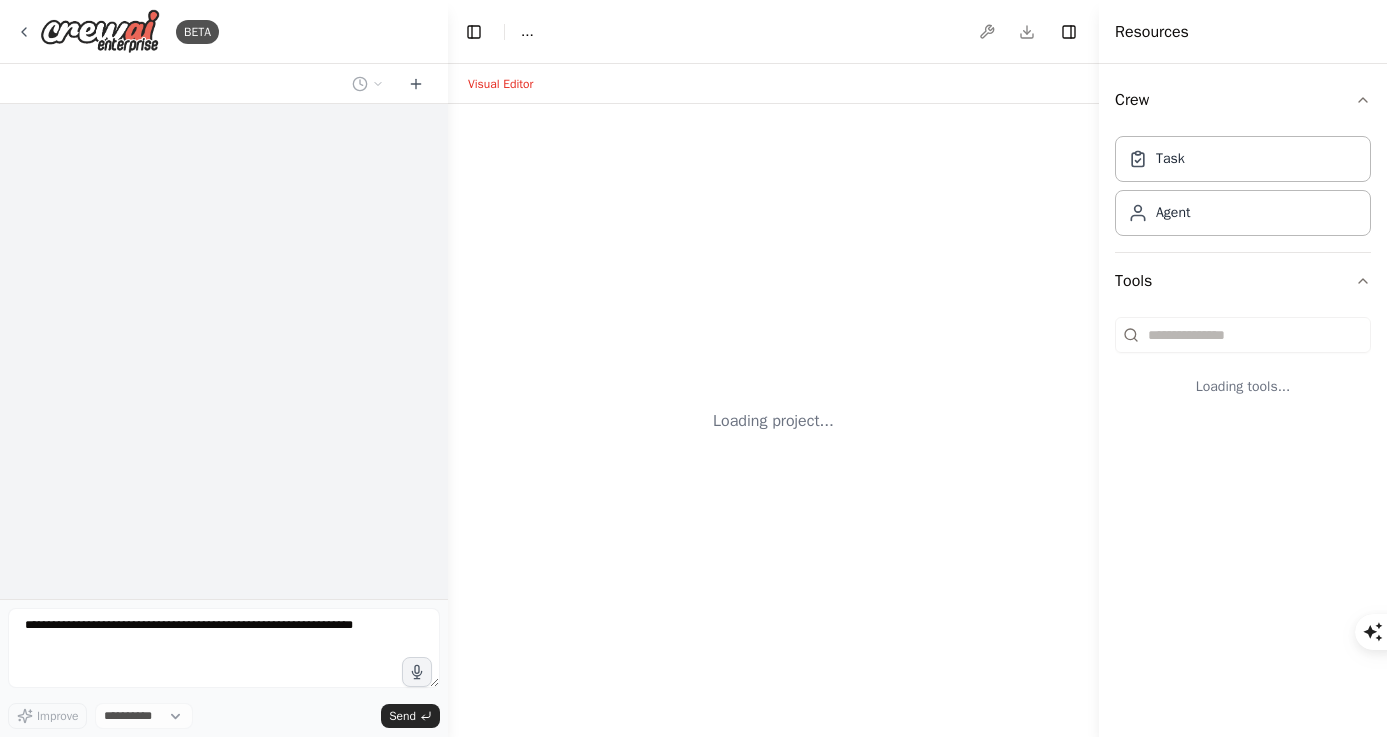 select on "****" 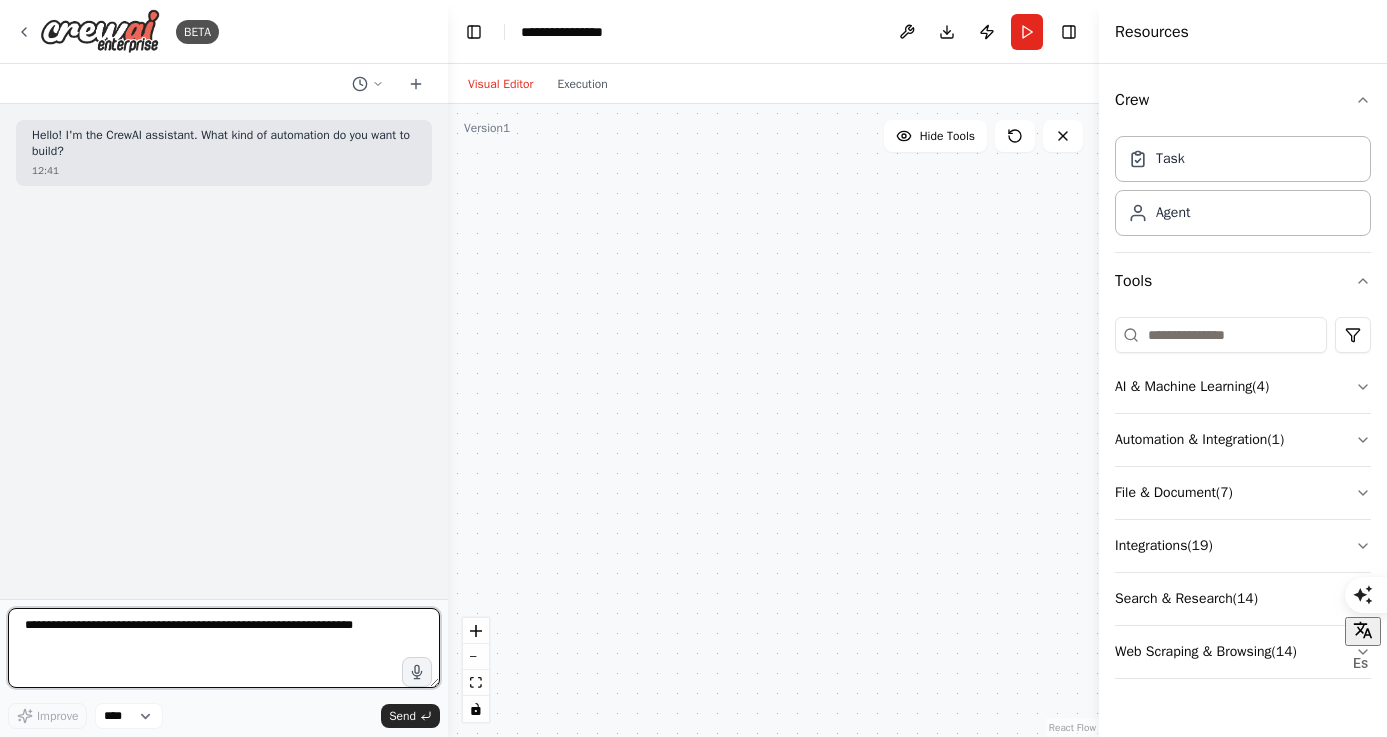 click at bounding box center [224, 648] 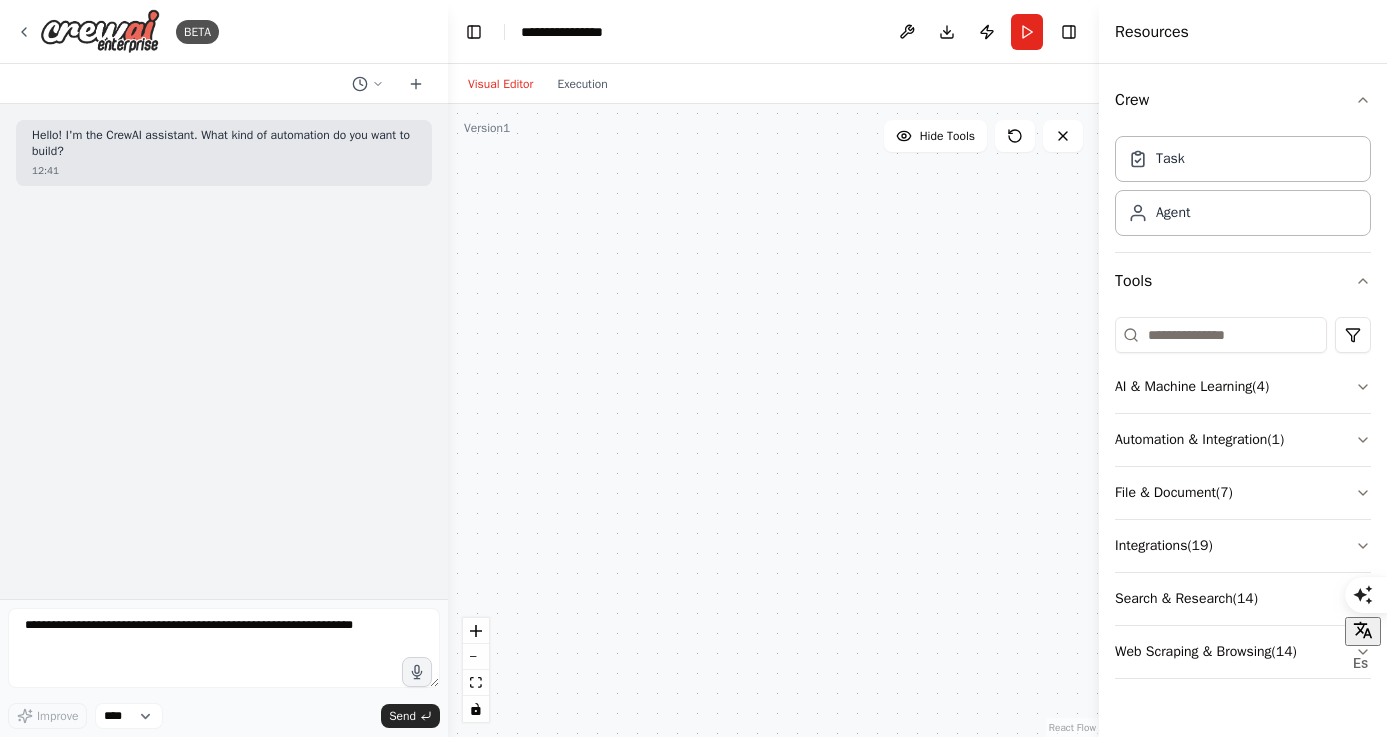 click at bounding box center [773, 420] 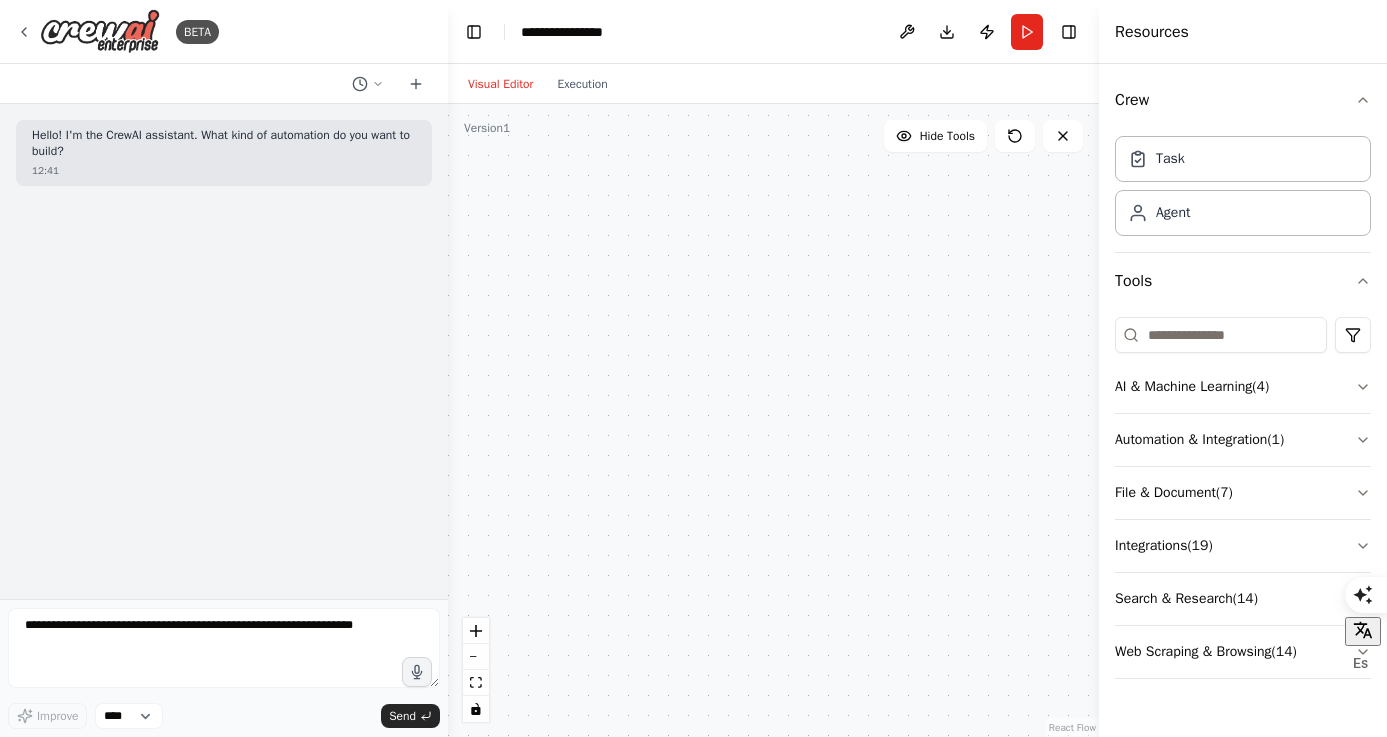 drag, startPoint x: 541, startPoint y: 149, endPoint x: 529, endPoint y: 165, distance: 20 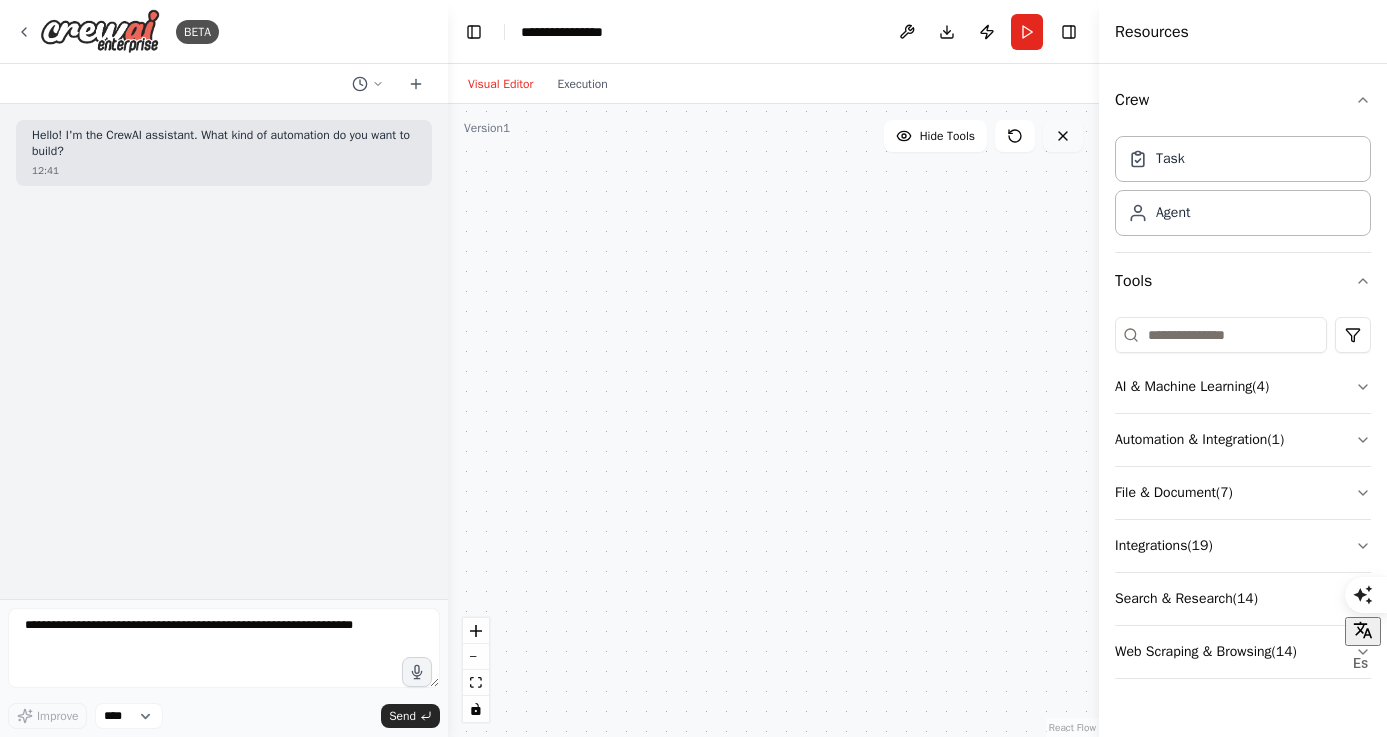 click 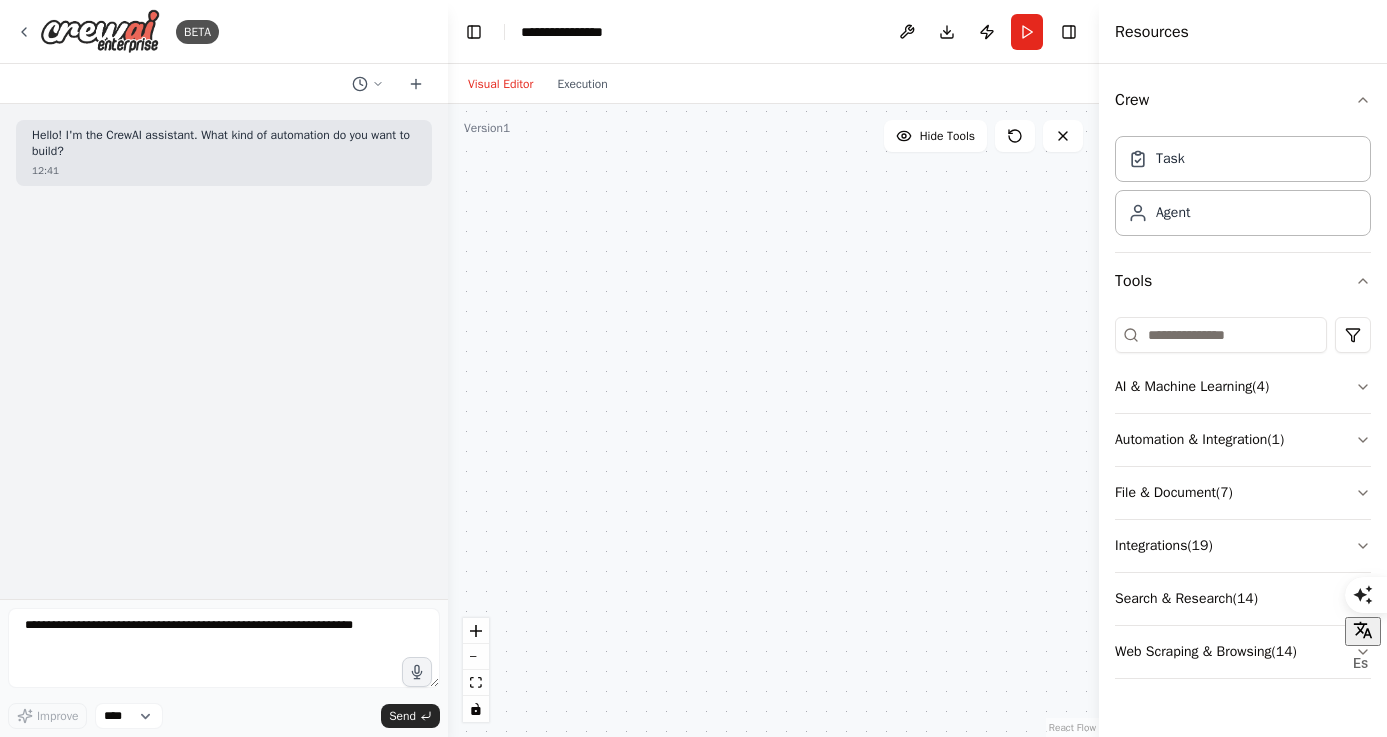 click at bounding box center (773, 420) 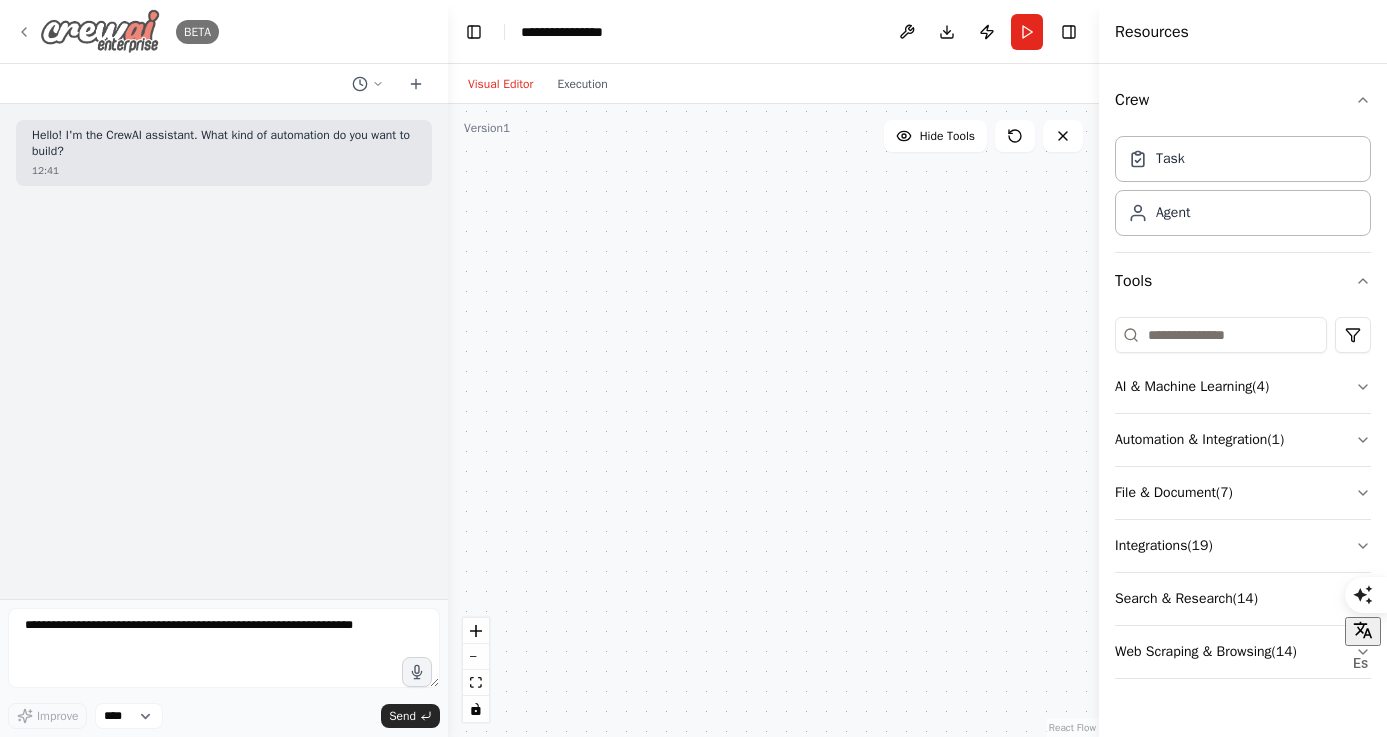 click 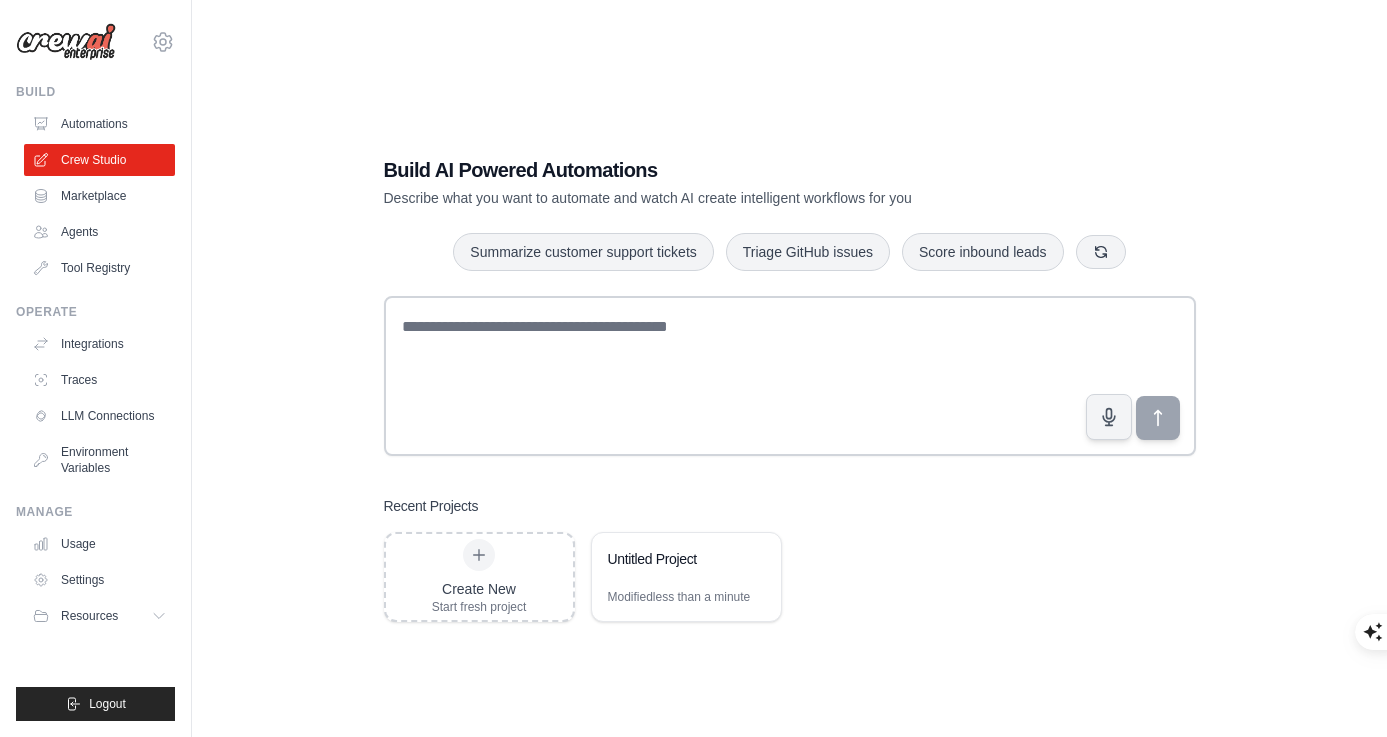 scroll, scrollTop: 0, scrollLeft: 0, axis: both 